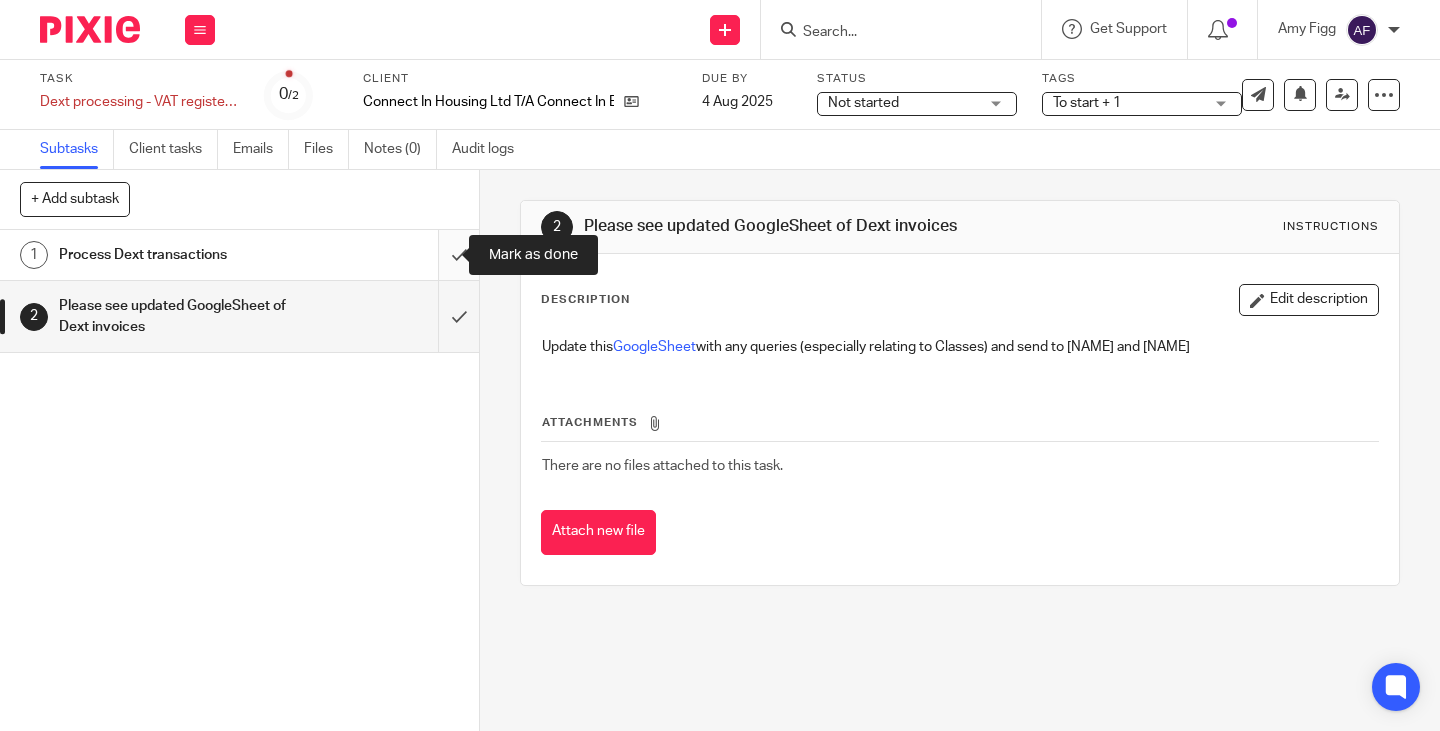 scroll, scrollTop: 0, scrollLeft: 0, axis: both 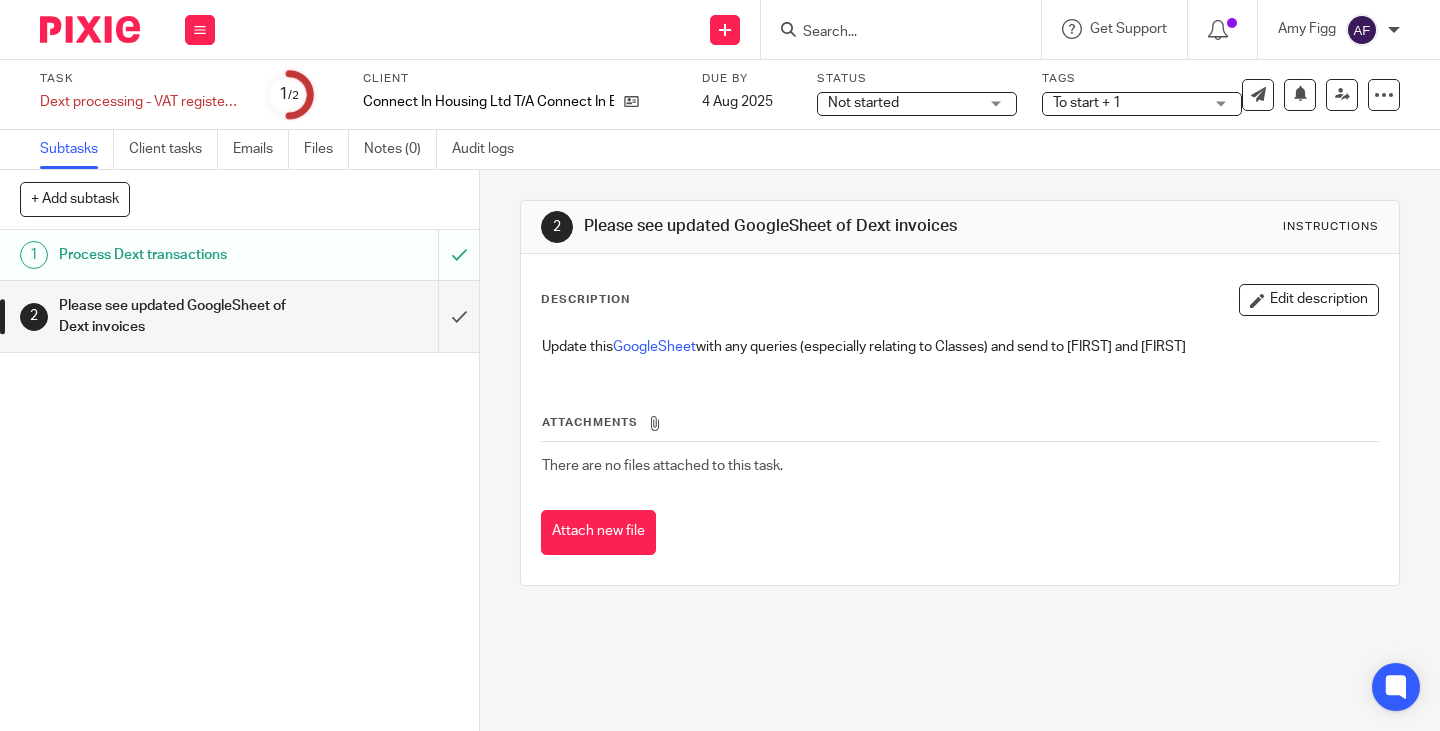 click on "Description
Edit description
Update this  GoogleSheet  with any queries (especially relating to Classes) and send to David and Jordan           Attachments     There are no files attached to this task.   Attach new file" at bounding box center (960, 419) 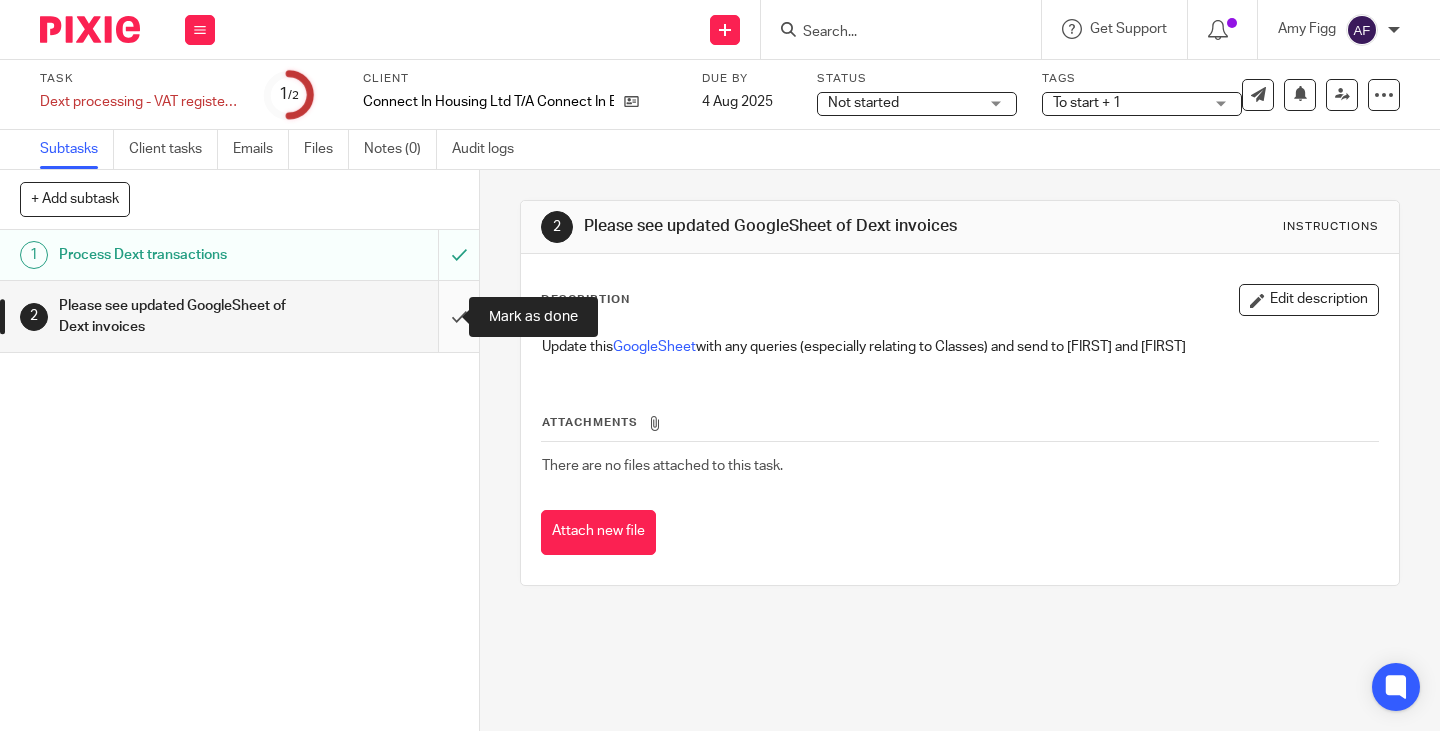 click at bounding box center (239, 316) 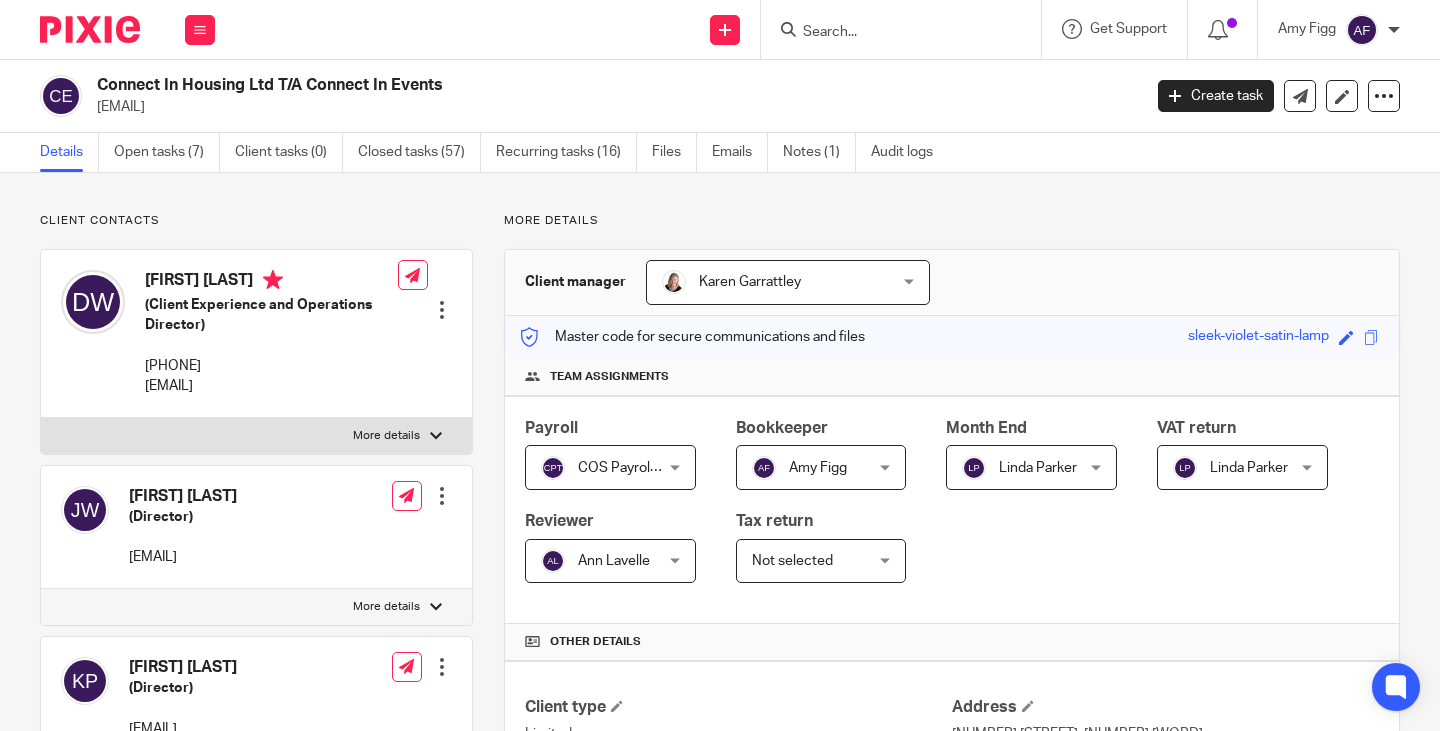 scroll, scrollTop: 0, scrollLeft: 0, axis: both 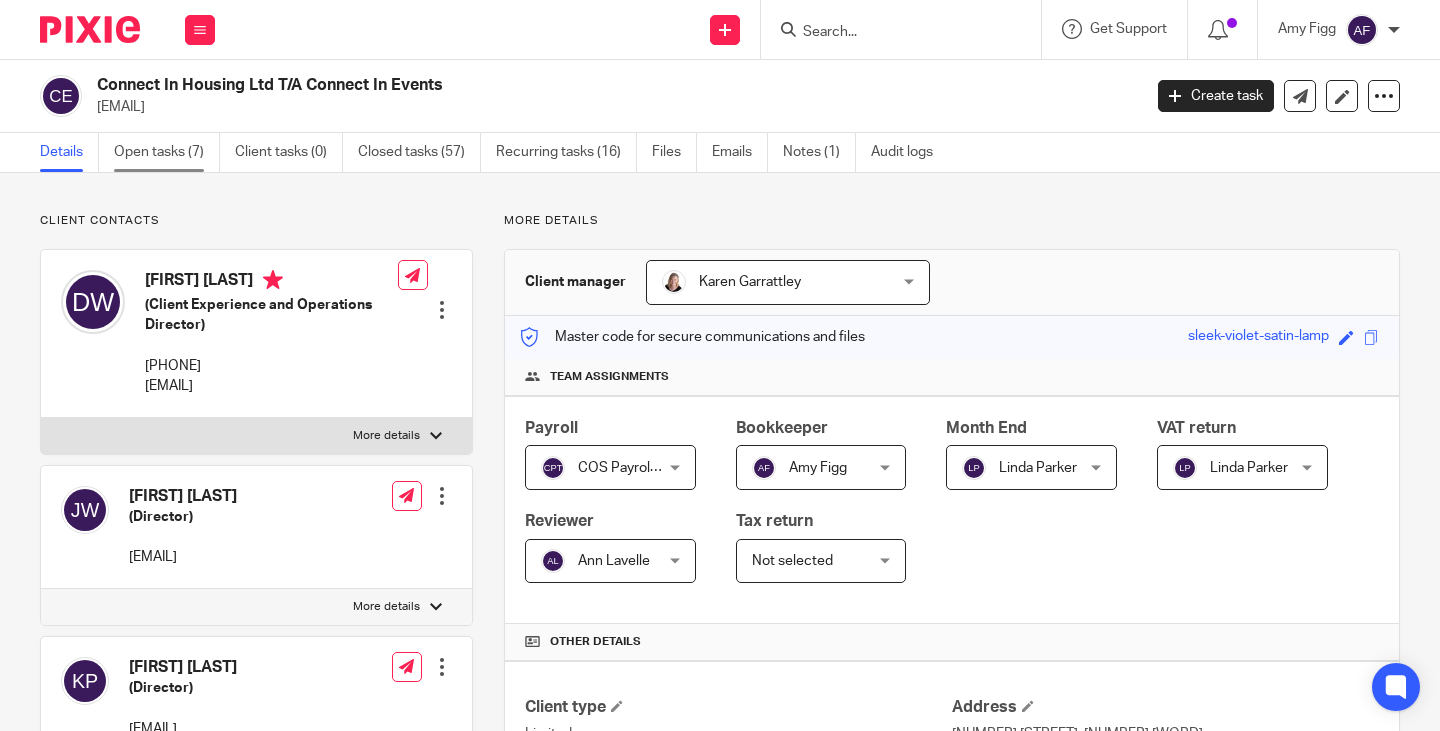 click on "Open tasks (7)" at bounding box center [167, 152] 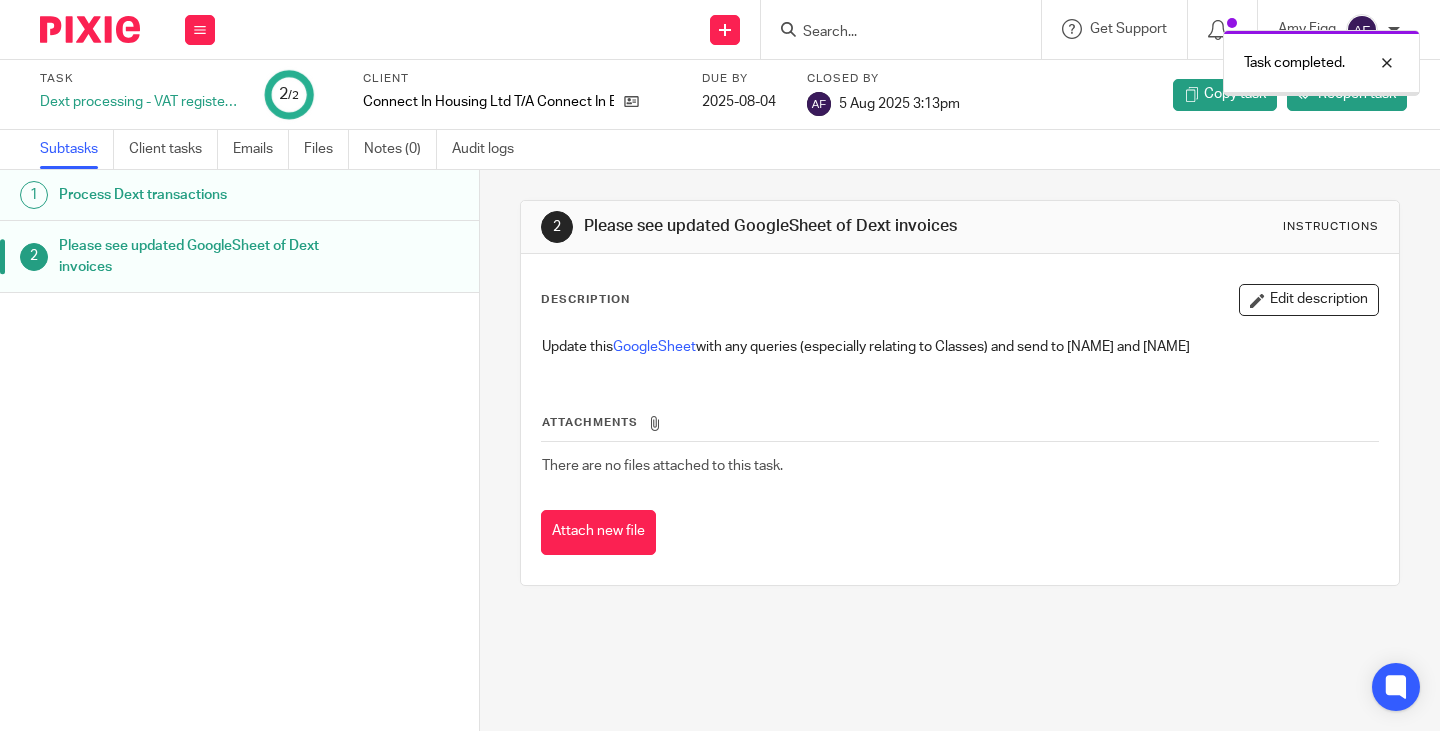 scroll, scrollTop: 0, scrollLeft: 0, axis: both 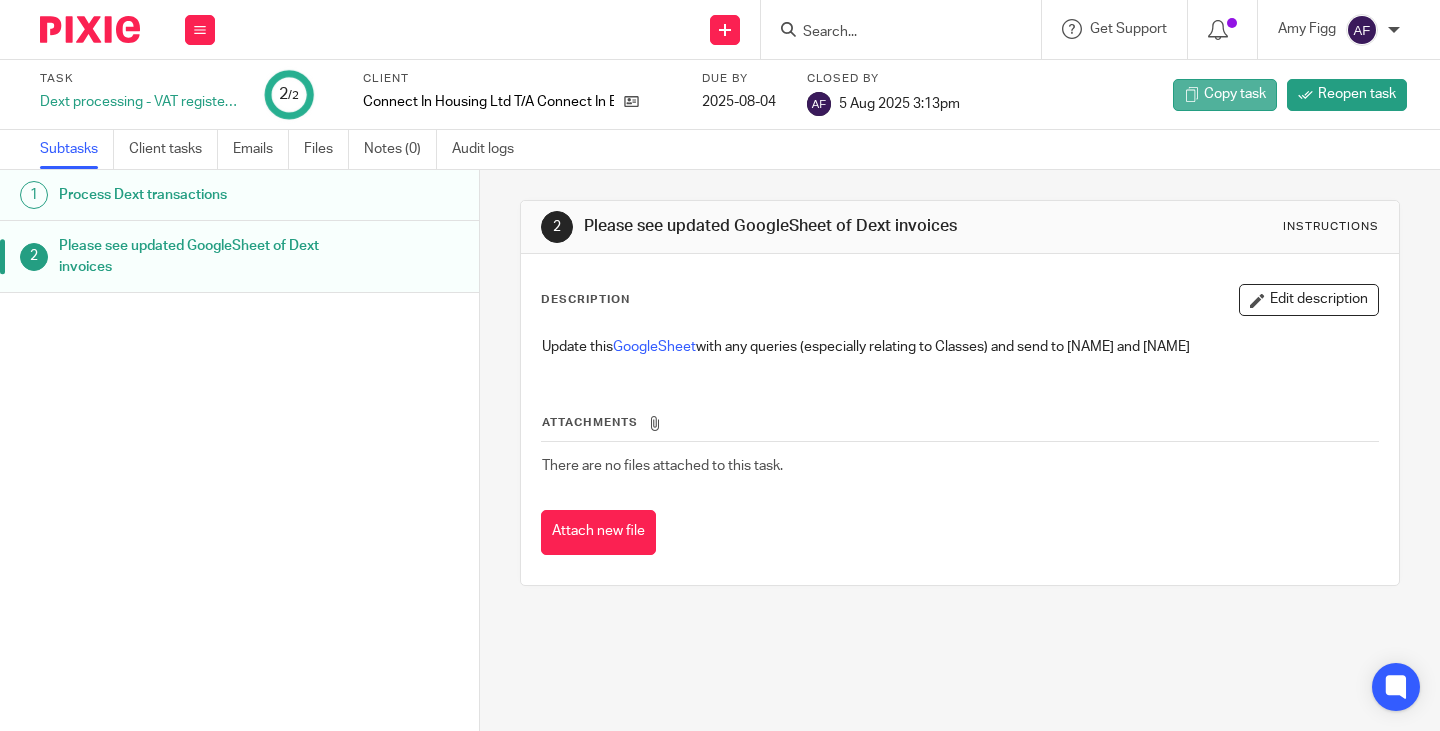 click on "Copy task" at bounding box center (1235, 94) 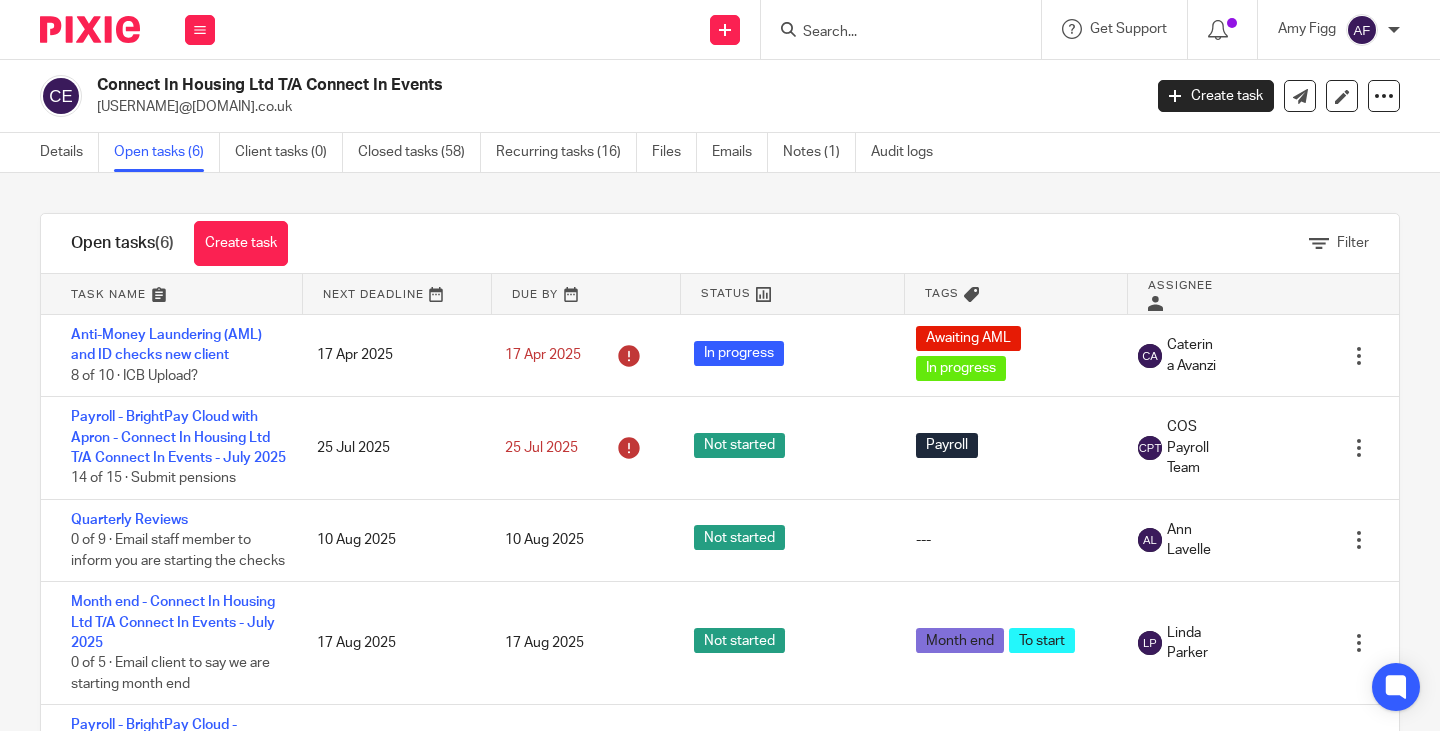 scroll, scrollTop: 0, scrollLeft: 0, axis: both 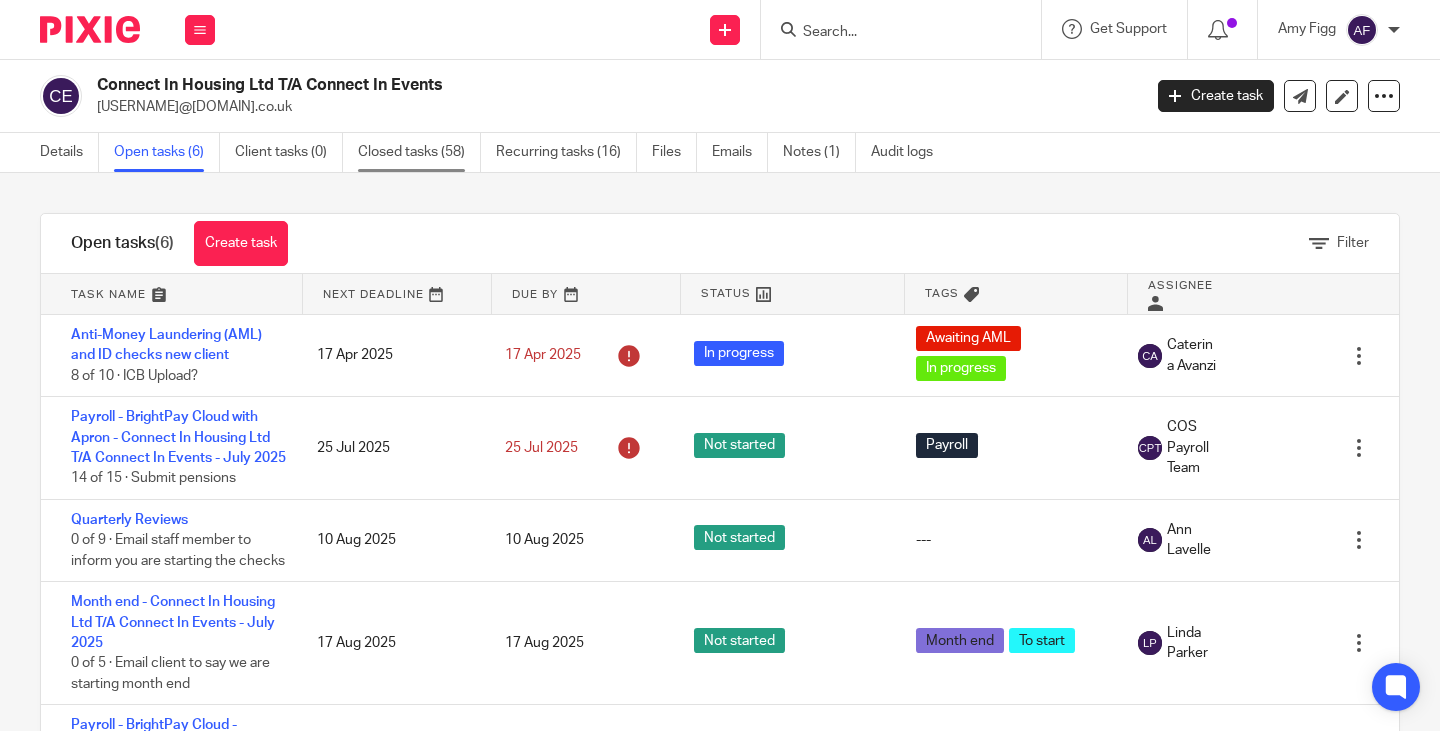 click on "Closed tasks (58)" at bounding box center (419, 152) 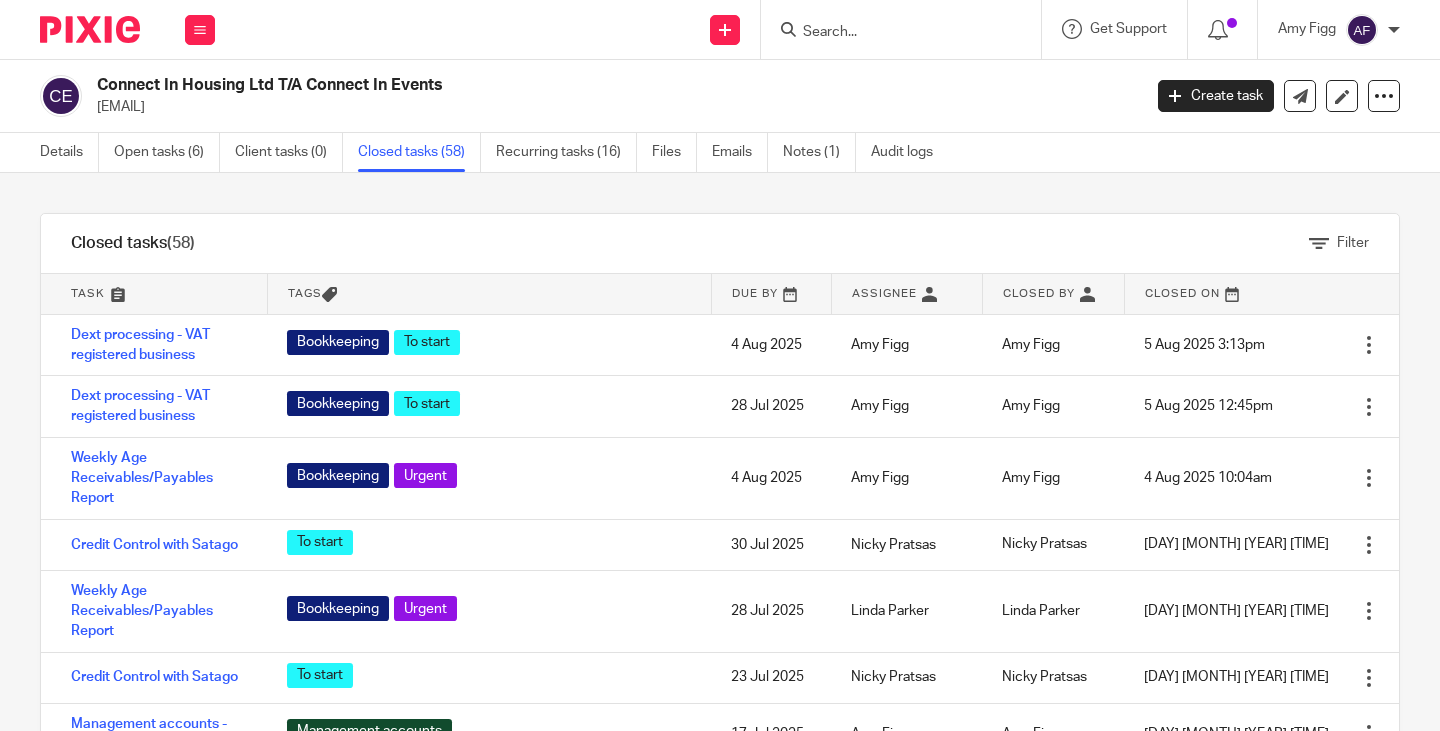 scroll, scrollTop: 0, scrollLeft: 0, axis: both 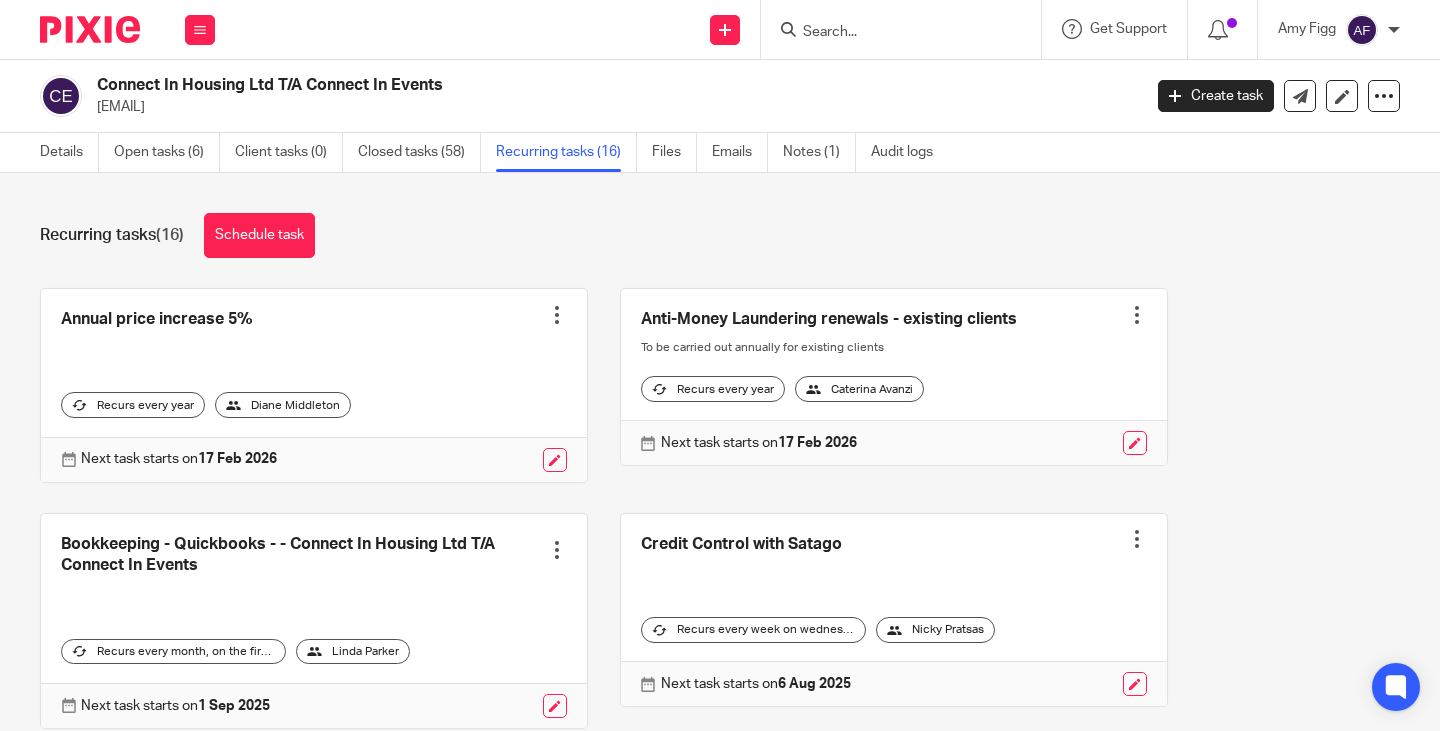 click on "Annual price increase 5%
Create task
Clone template
Recalculate schedule
Cancel schedule
Recurs every year
[FIRST] [LAST]
Next task starts on   17 Feb 2026
Anti-Money Laundering renewals - existing clients
Create task
Clone template" at bounding box center [704, 1208] 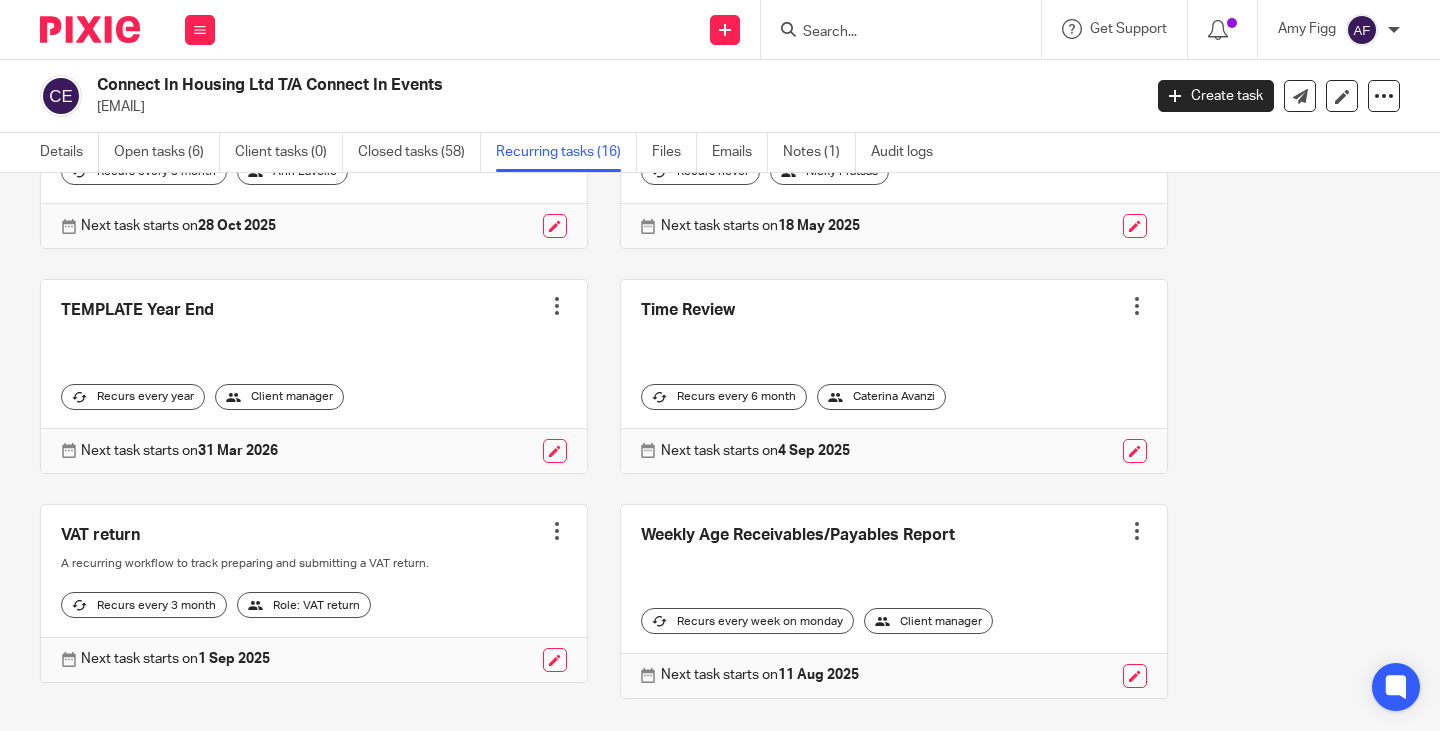 scroll, scrollTop: 1438, scrollLeft: 0, axis: vertical 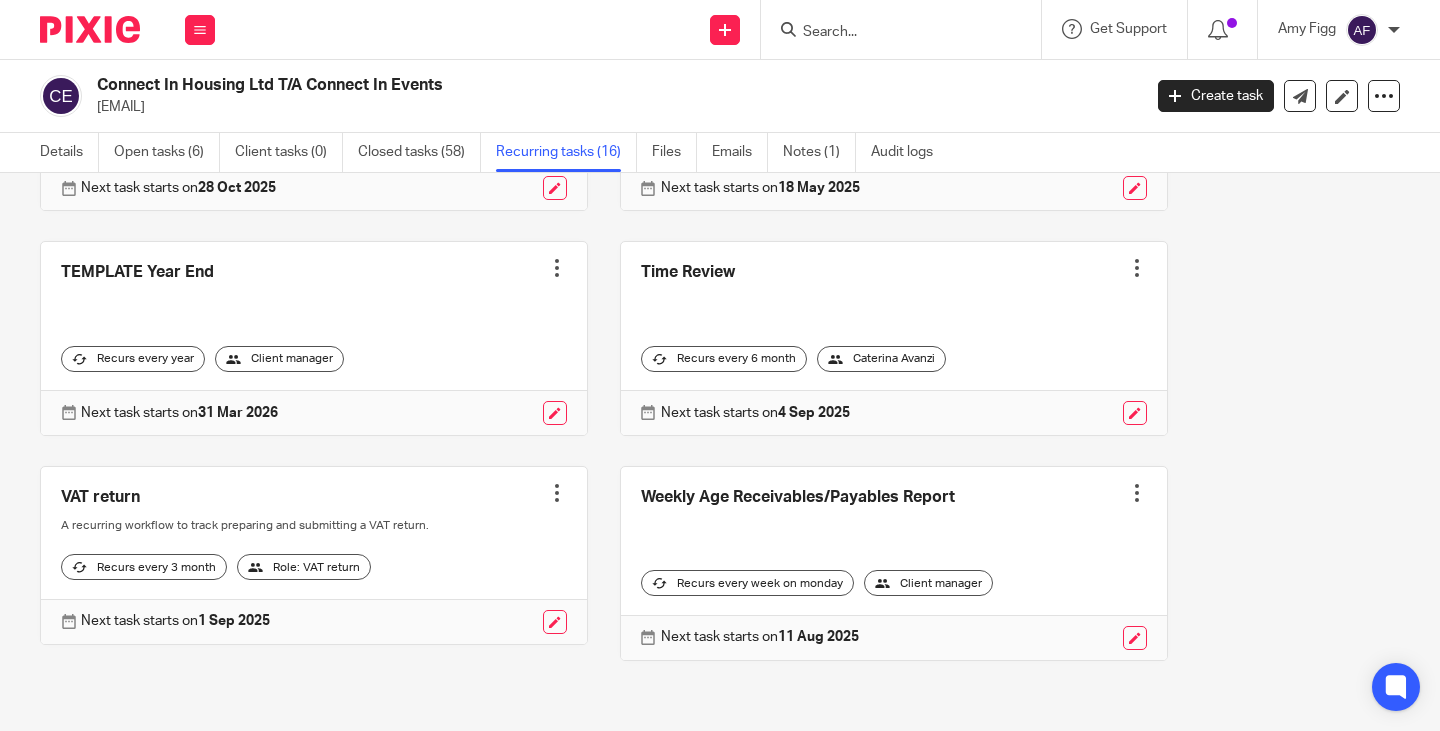 click on "Annual price increase 5%
Create task
Clone template
Recalculate schedule
Cancel schedule
Recurs every year
[FIRST] [LAST]
Next task starts on   17 Feb 2026
Anti-Money Laundering renewals - existing clients
Create task
Clone template" at bounding box center (704, -230) 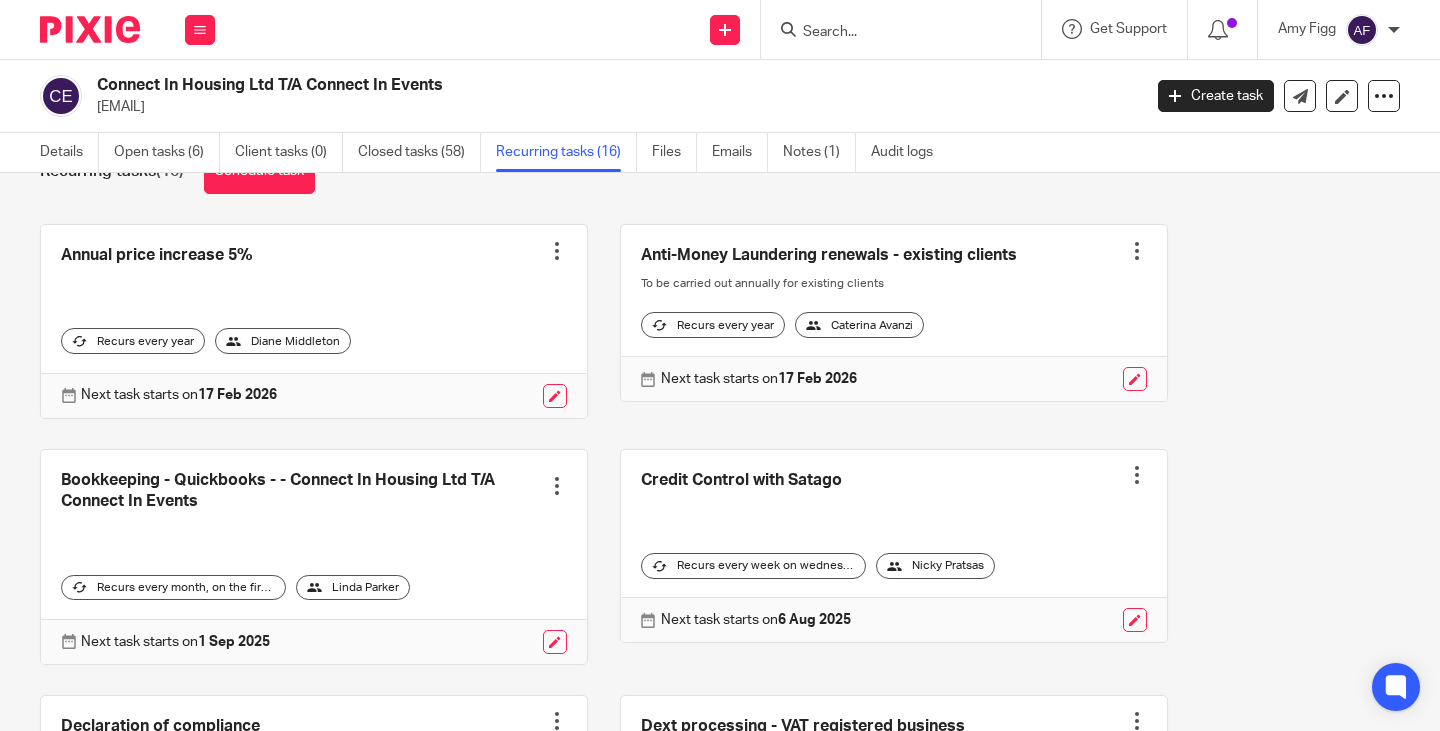 scroll, scrollTop: 0, scrollLeft: 0, axis: both 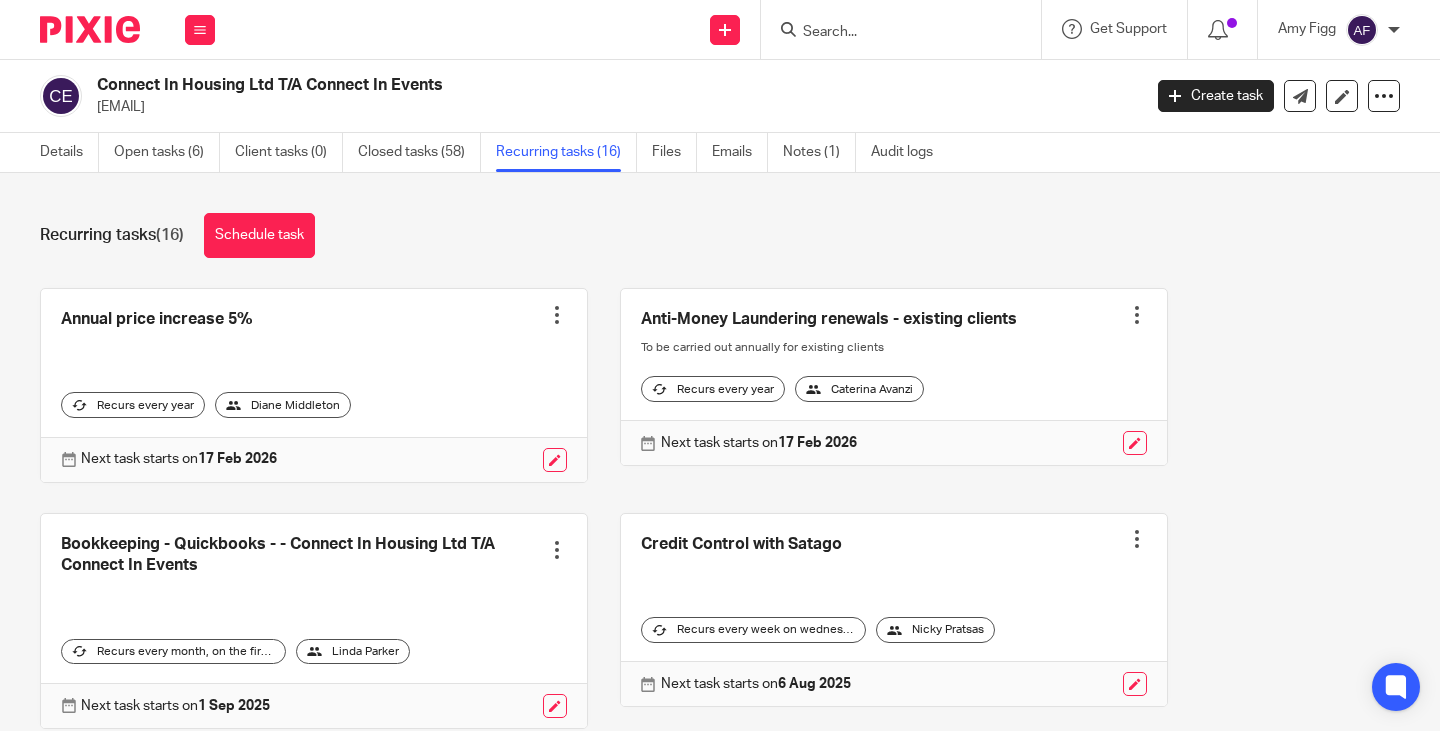 click on "Annual price increase 5%
Create task
Clone template
Recalculate schedule
Cancel schedule
Recurs every year
Diane Middleton
Next task starts on   17 Feb 2026
Anti-Money Laundering renewals - existing clients
Create task
Clone template" at bounding box center [704, 1208] 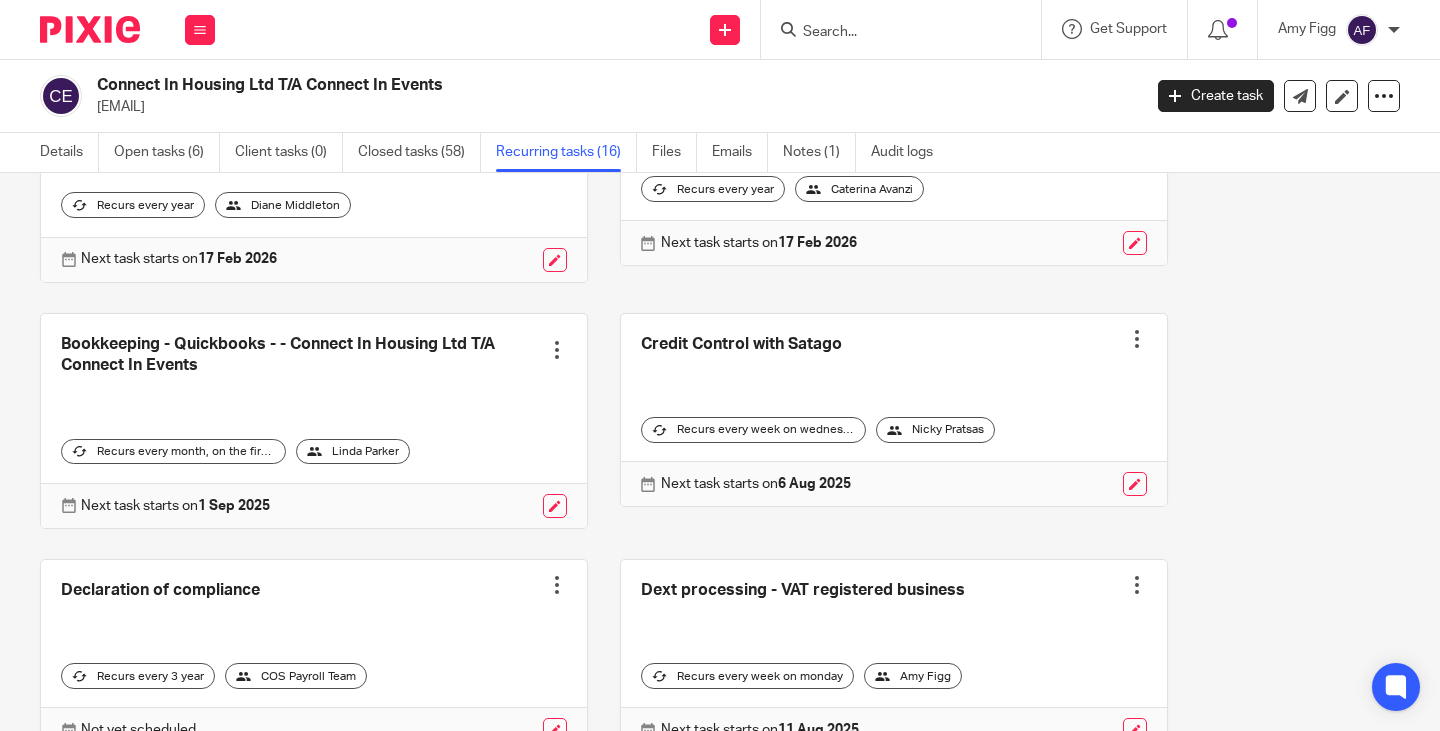scroll, scrollTop: 500, scrollLeft: 0, axis: vertical 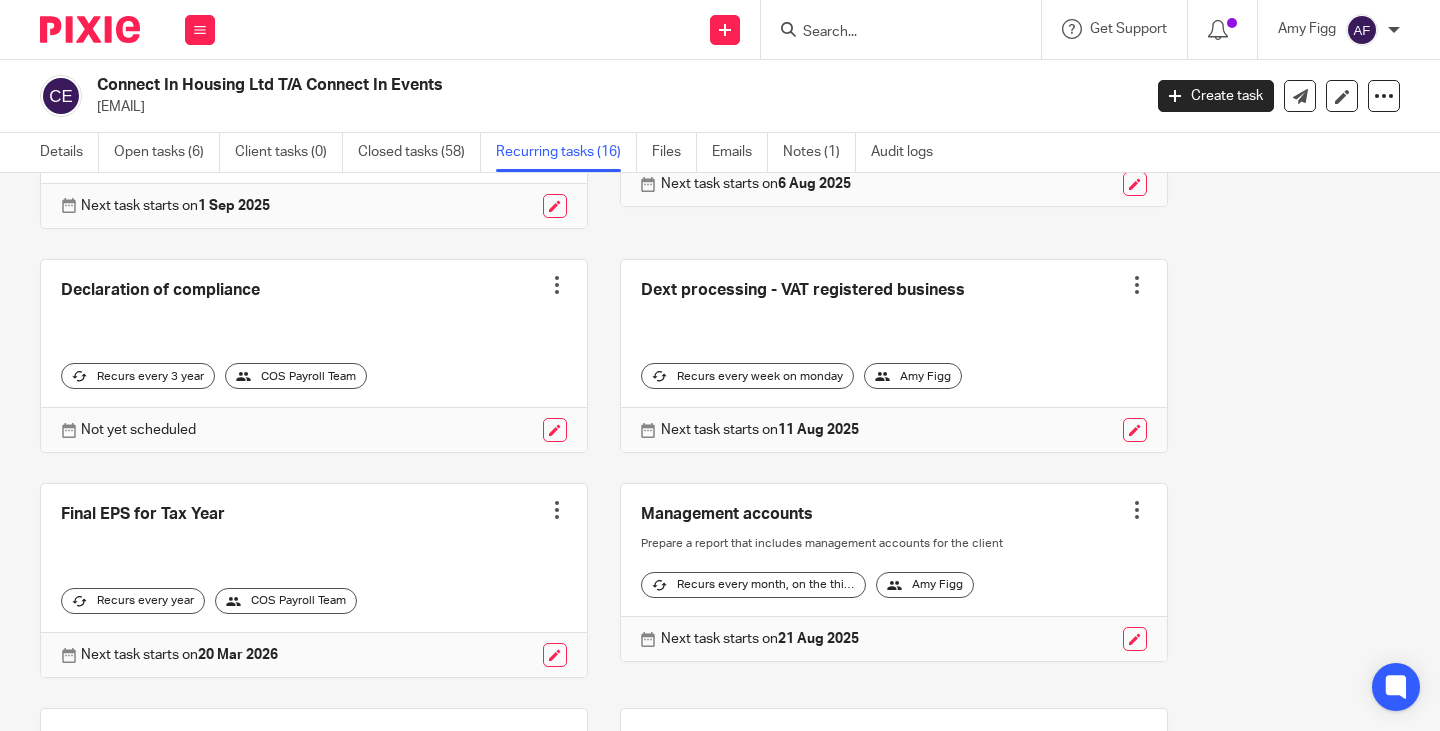 click on "Annual price increase 5%
Create task
Clone template
Recalculate schedule
Cancel schedule
Recurs every year
Diane Middleton
Next task starts on   17 Feb 2026
Anti-Money Laundering renewals - existing clients
Create task
Clone template" at bounding box center (704, 708) 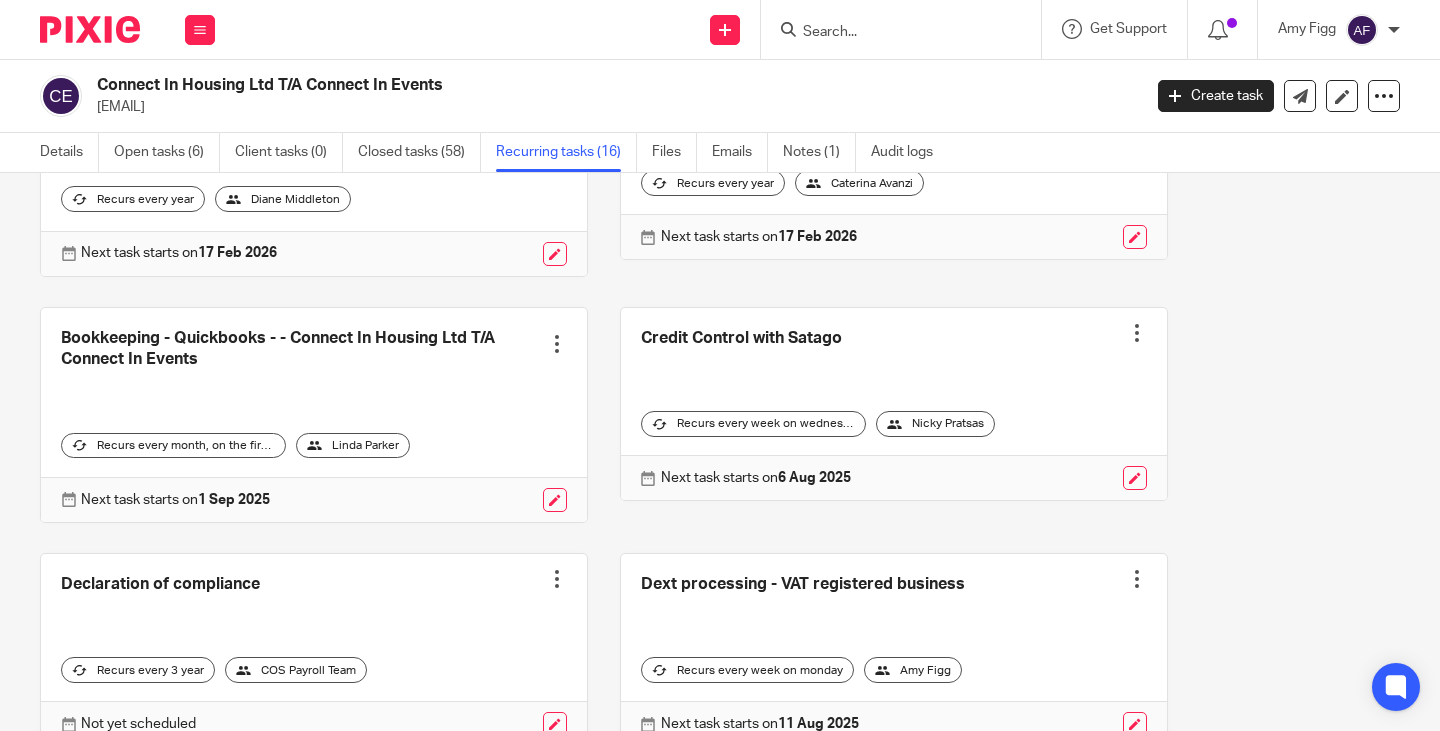 scroll, scrollTop: 300, scrollLeft: 0, axis: vertical 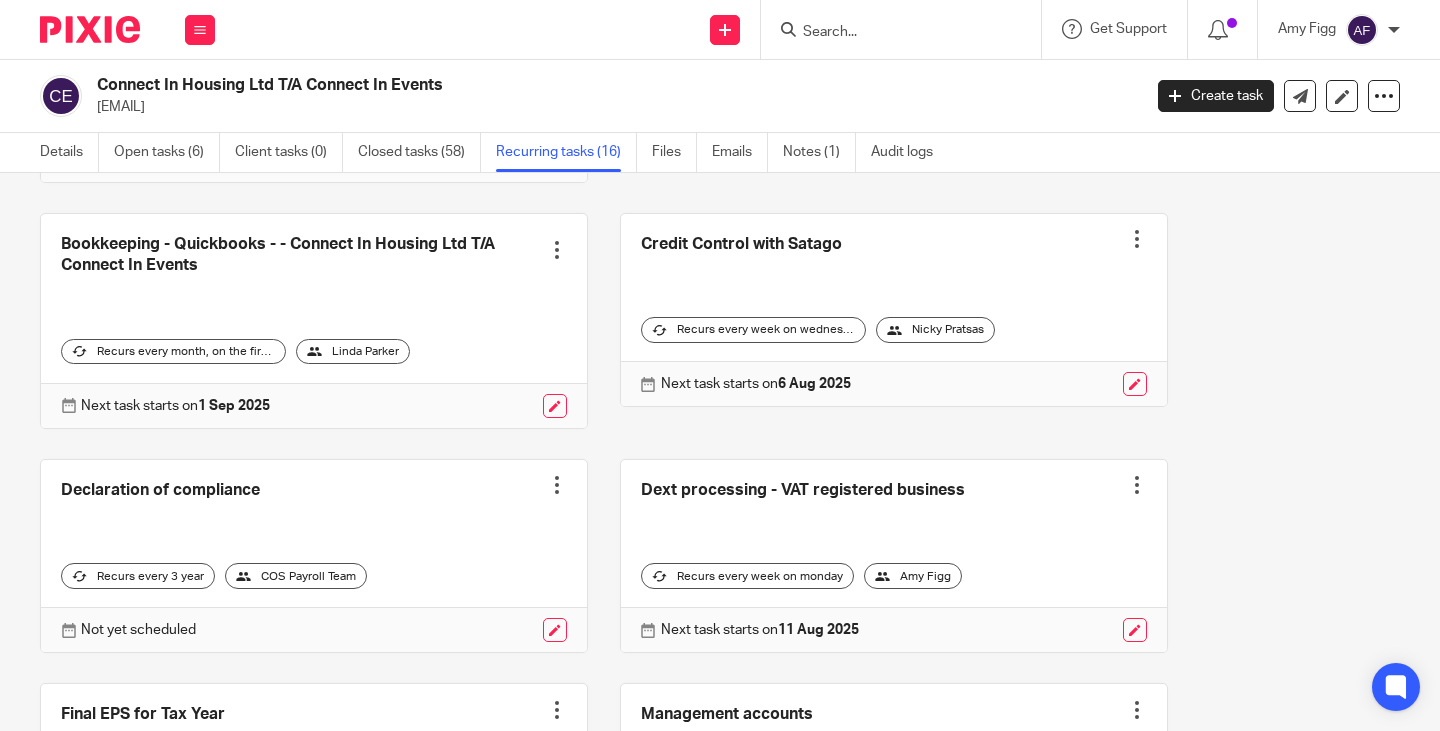 click at bounding box center [894, 556] 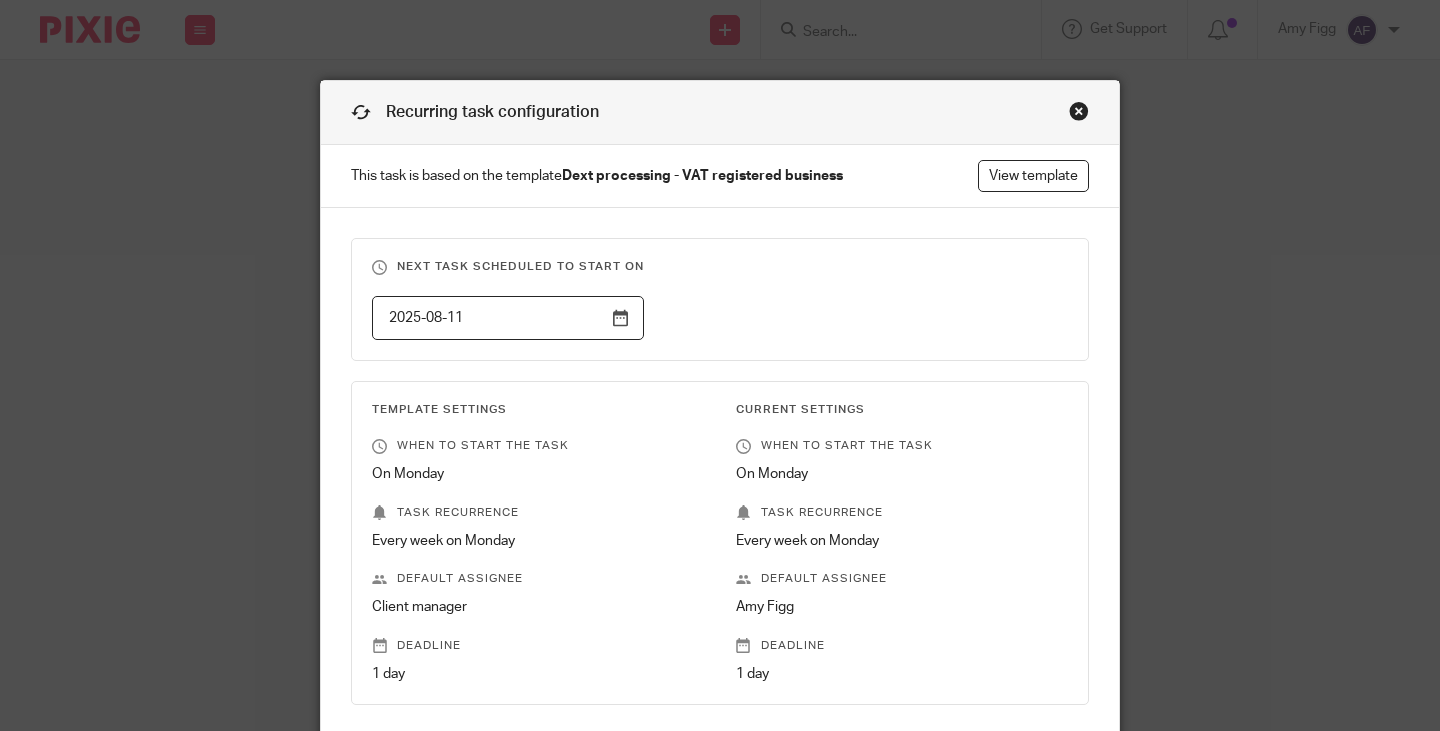 scroll, scrollTop: 0, scrollLeft: 0, axis: both 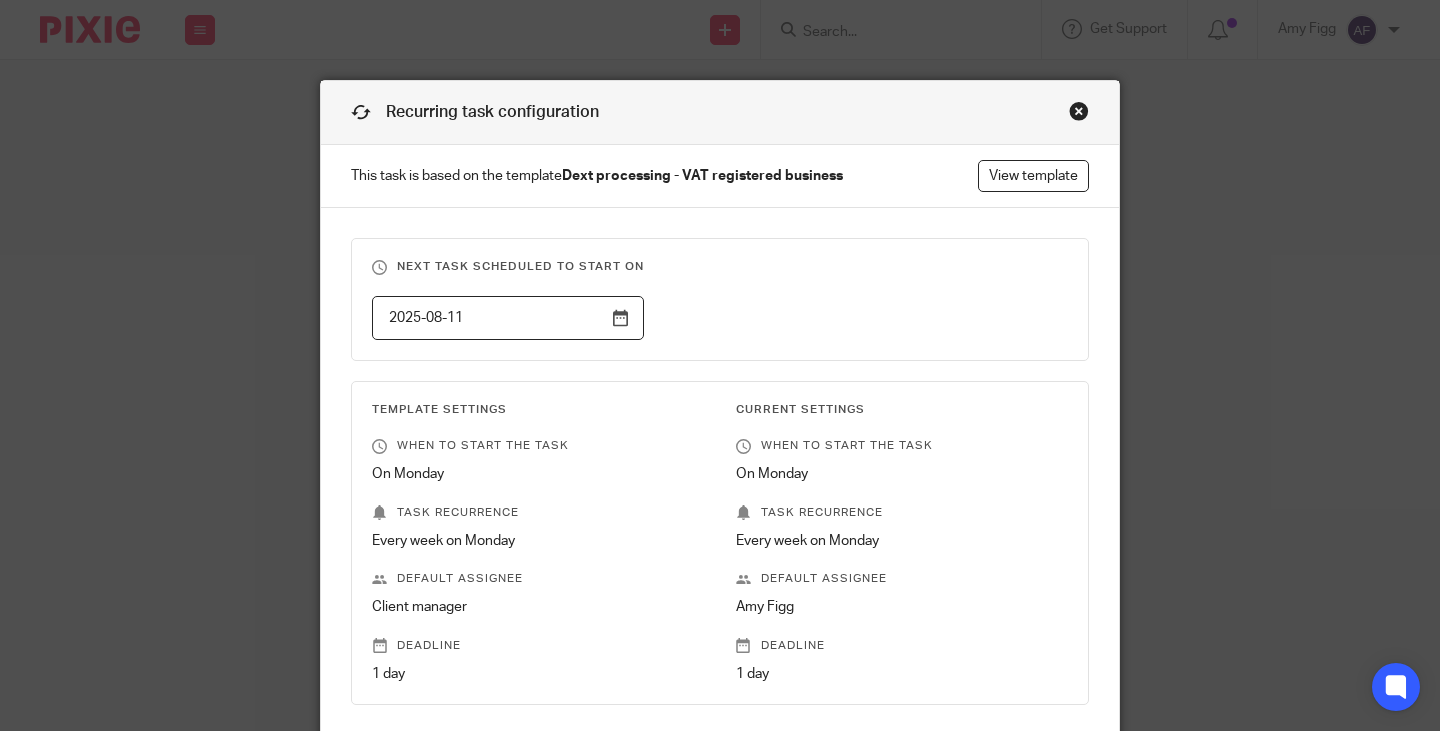 click at bounding box center (1079, 111) 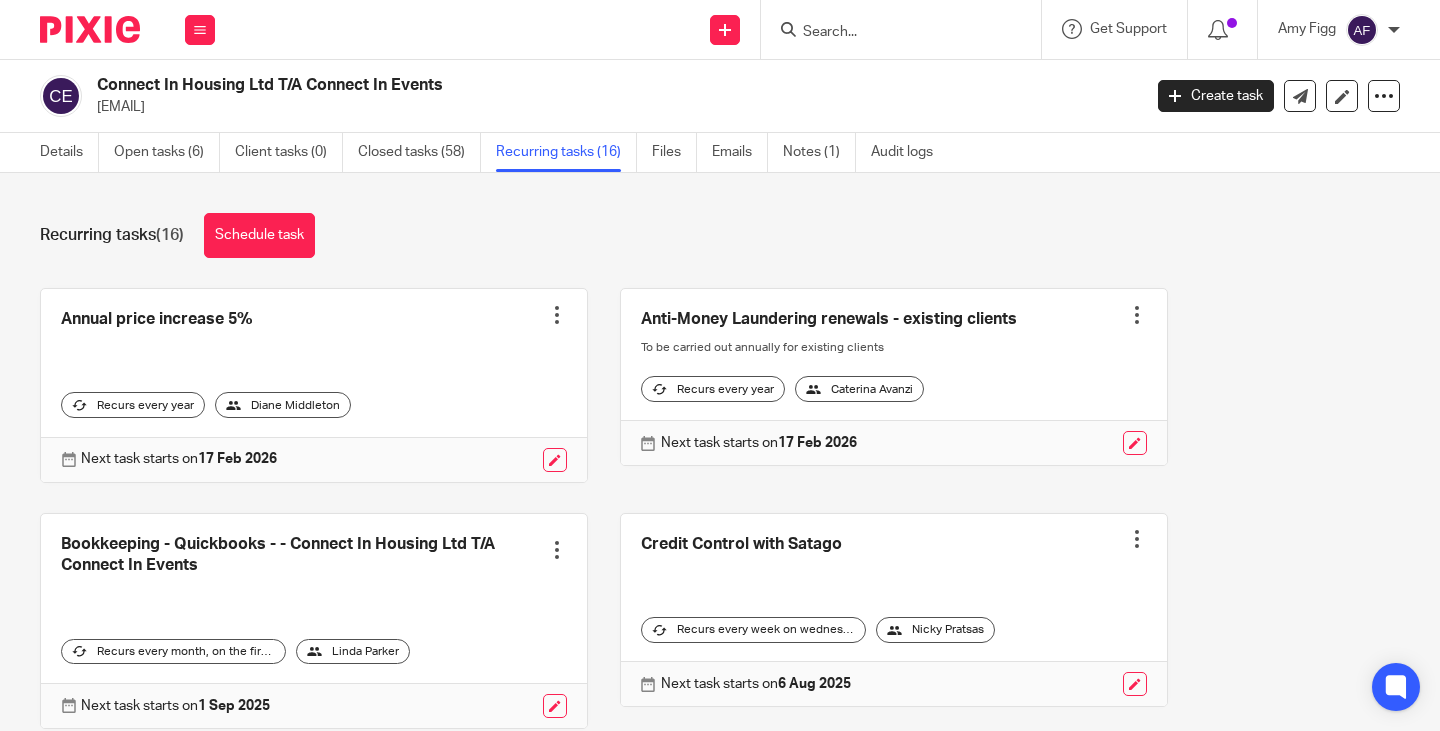 scroll, scrollTop: 0, scrollLeft: 0, axis: both 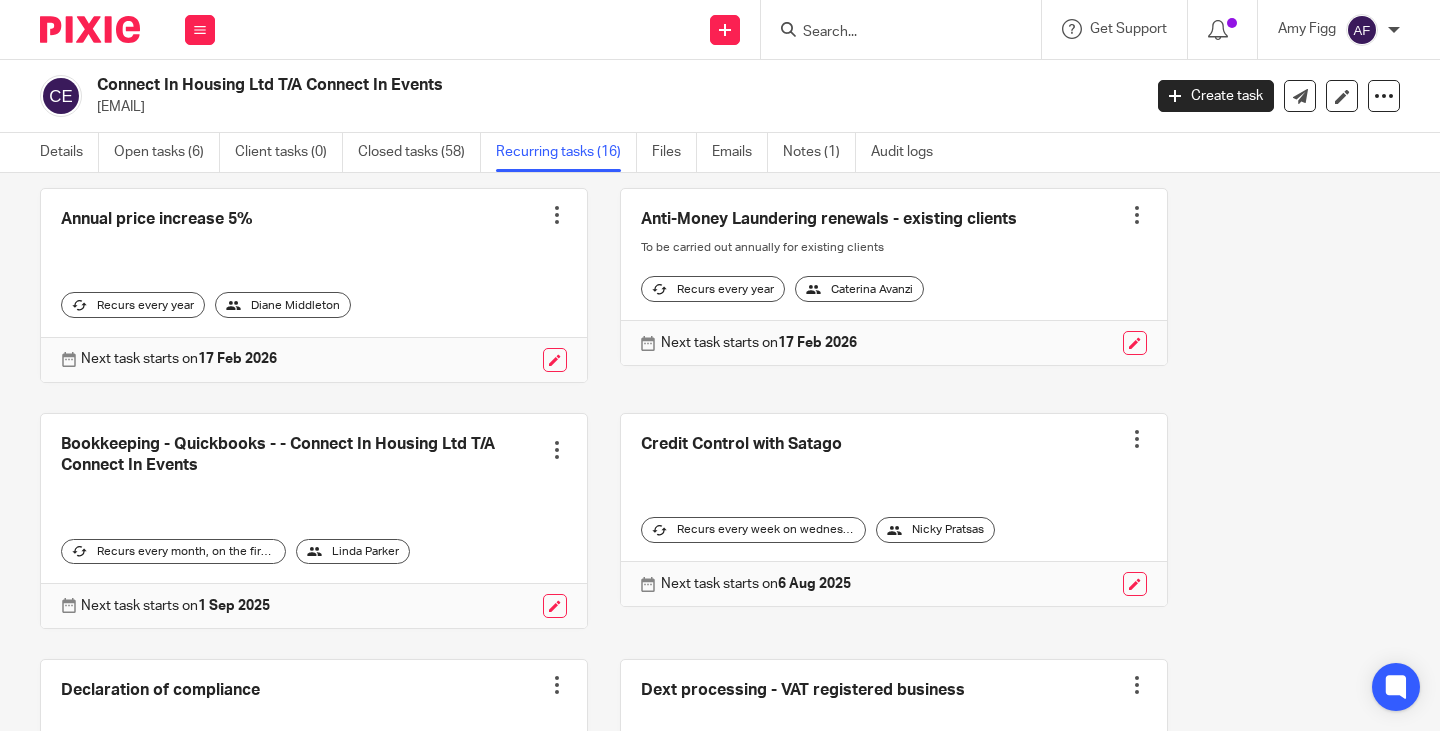 click on "Annual price increase 5%
Create task
Clone template
Recalculate schedule
Cancel schedule
Recurs every year
Diane Middleton
Next task starts on   17 Feb 2026
Anti-Money Laundering renewals - existing clients
Create task
Clone template" at bounding box center [704, 1108] 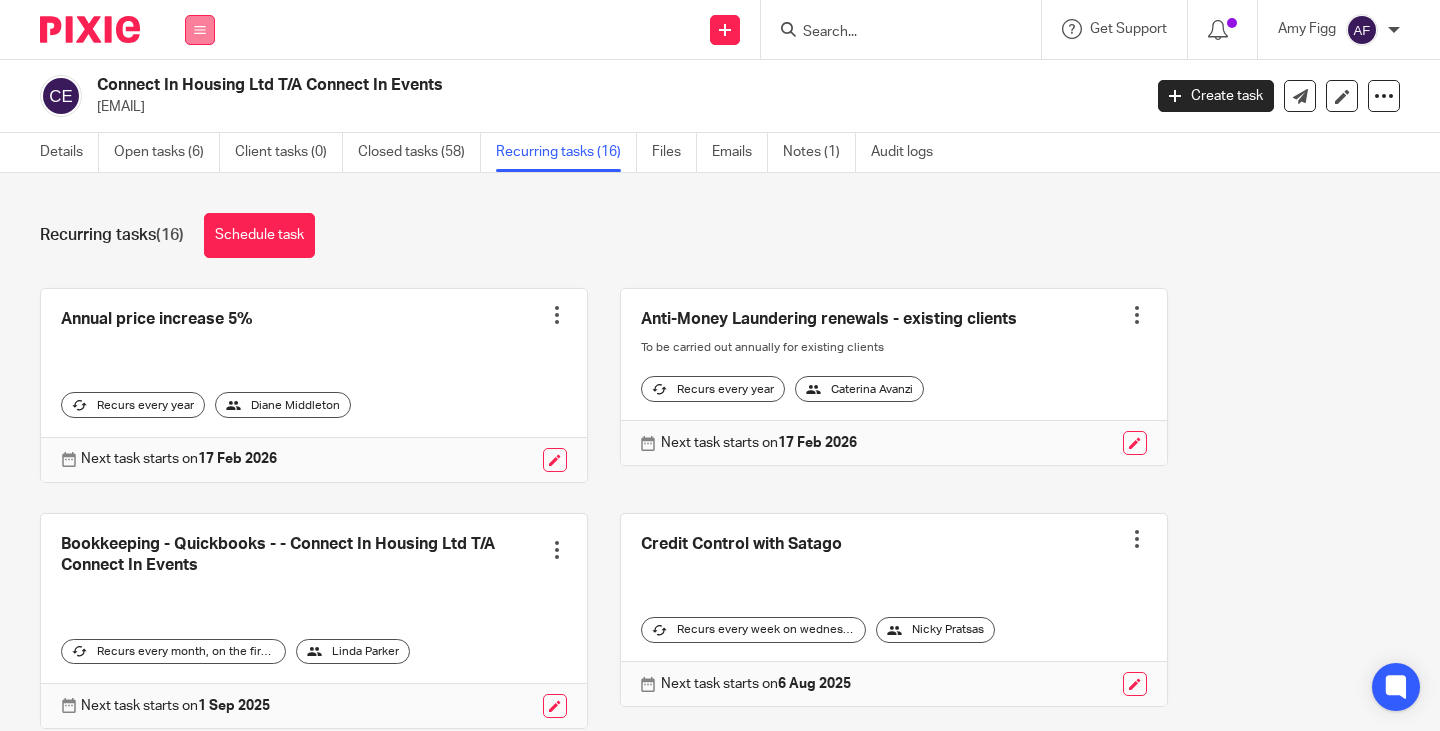 click at bounding box center (200, 30) 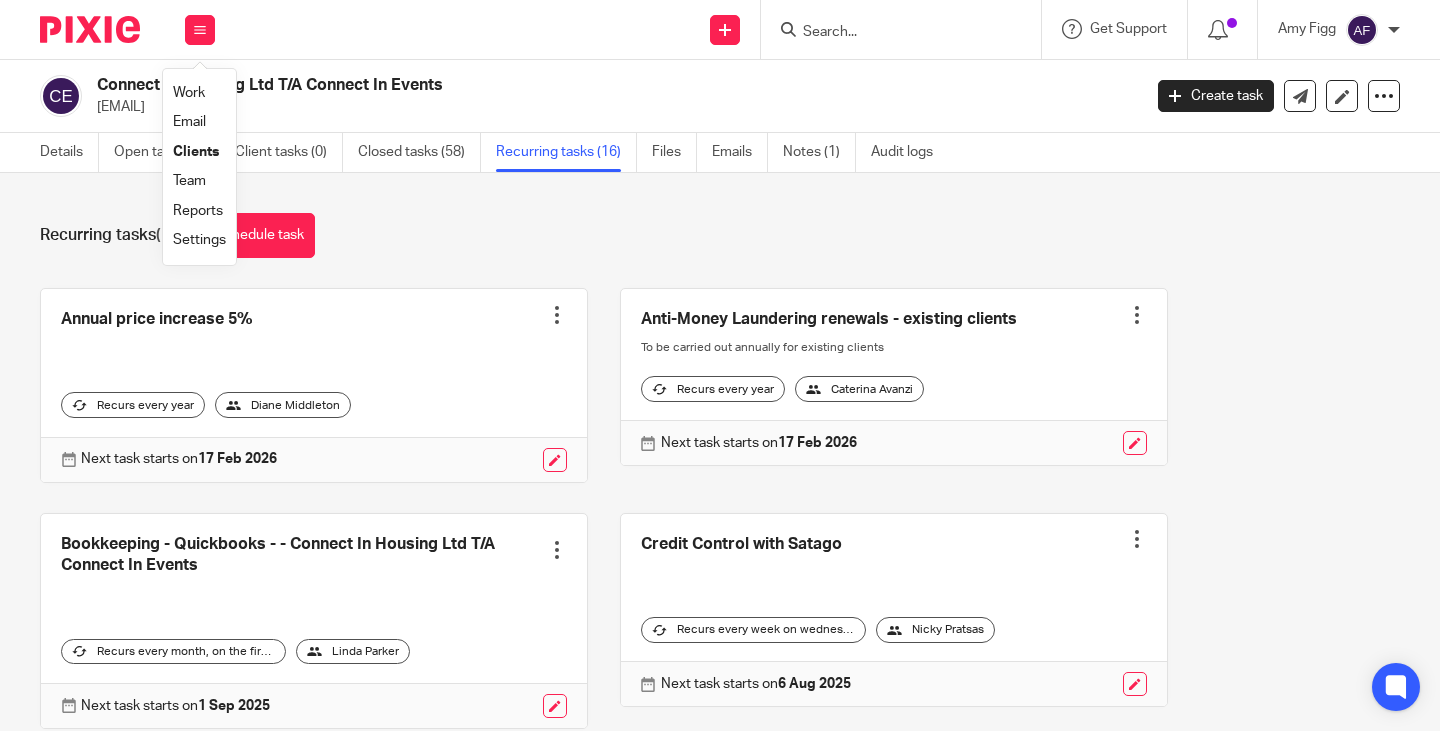 click on "Work" at bounding box center (189, 93) 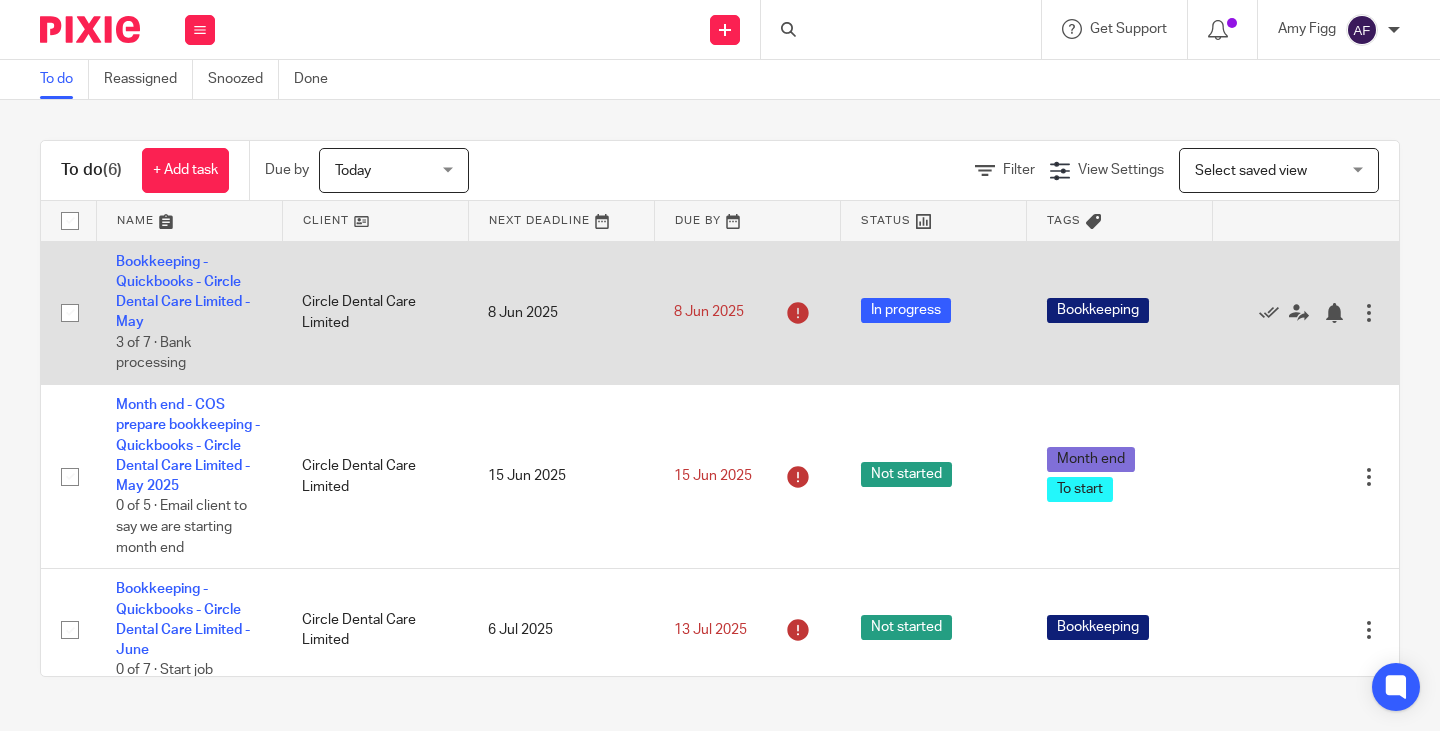 scroll, scrollTop: 0, scrollLeft: 0, axis: both 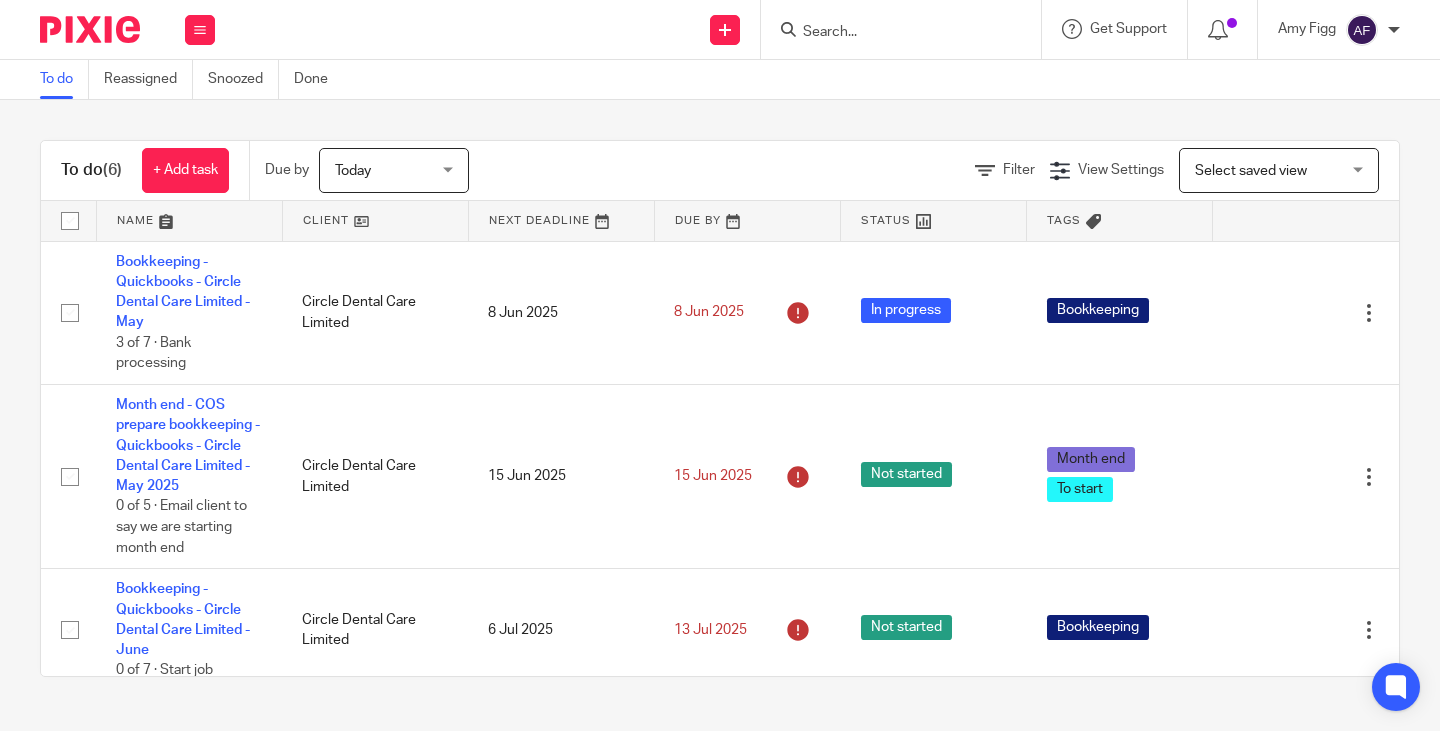 click on "To do
(6)   + Add task    Due by
Today
Today
Today
Tomorrow
This week
Next week
This month
Next month
All
today     Filter     View Settings   View Settings       Manage saved views
Select saved view
Select saved view
Select saved view
Name     Client     Next Deadline     Due By     Status   Tags       Bookkeeping - Quickbooks - [COMPANY] - [MONTH]
3
of
7 ·
Bank processing
[COMPANY]
8 [MONTH] [YEAR]
8 [MONTH] [YEAR]
In progress
Bookkeeping             Edit task
Delete
[COMPANY]
15 [MONTH] [YEAR]" at bounding box center (720, 408) 